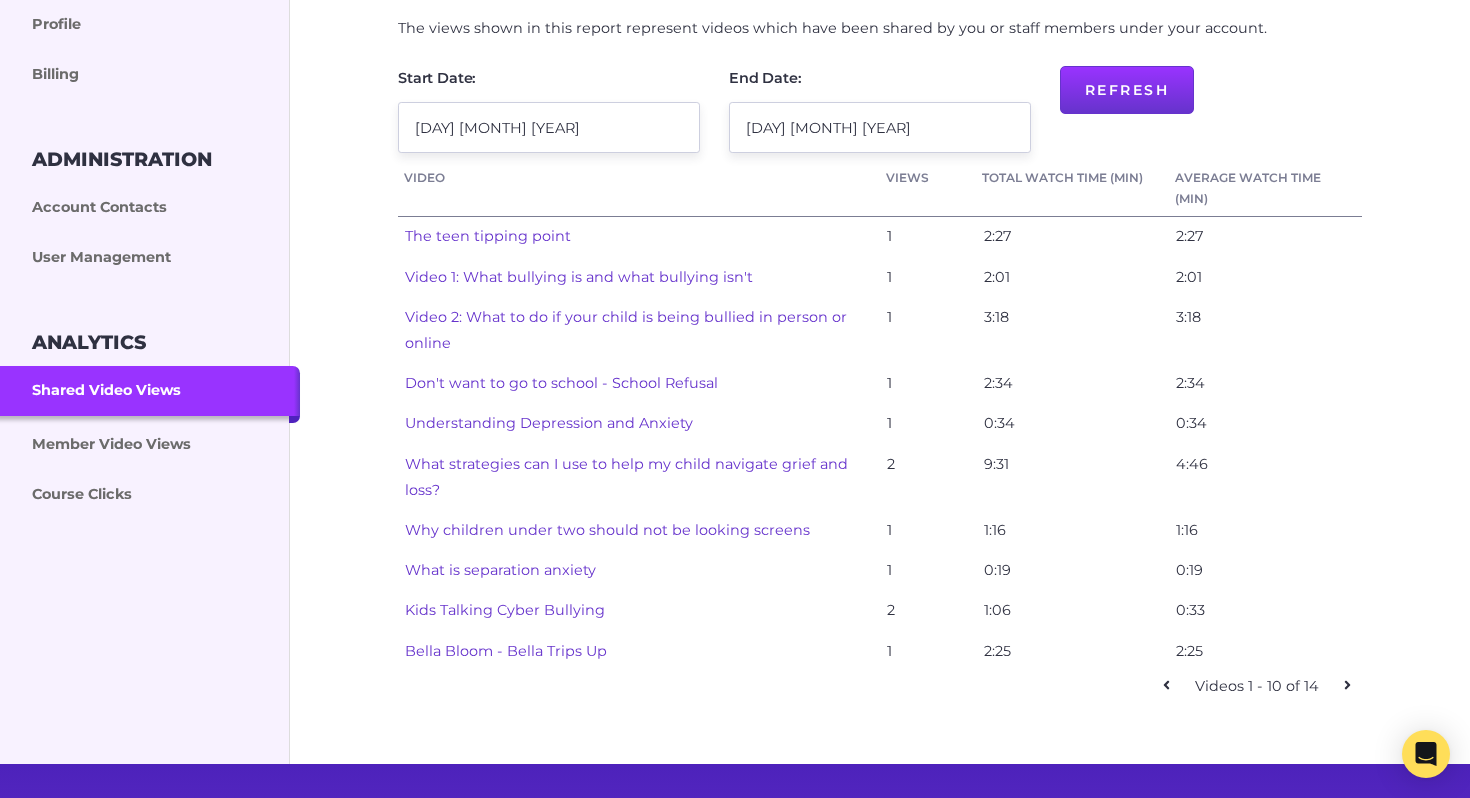 scroll, scrollTop: 489, scrollLeft: 0, axis: vertical 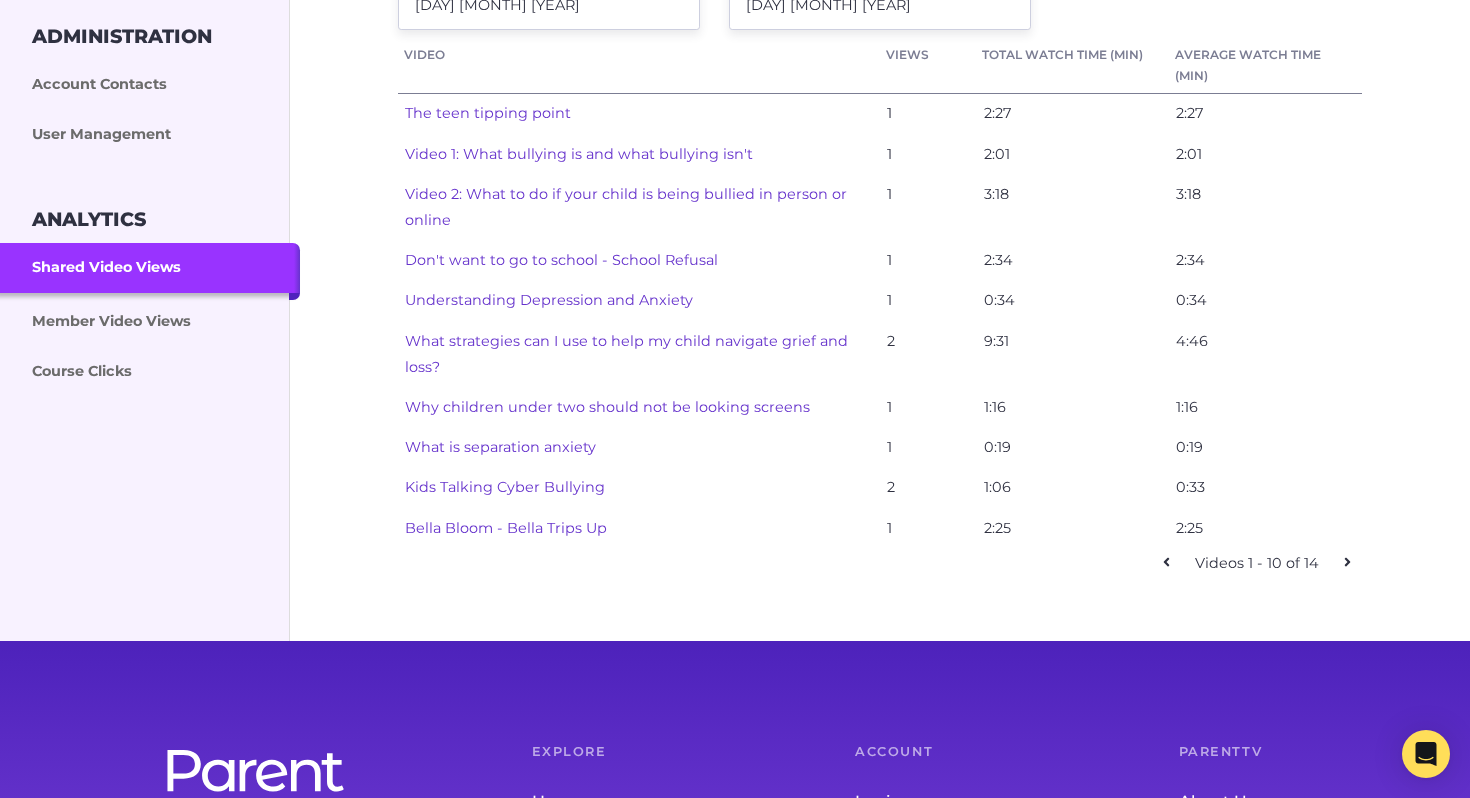 click 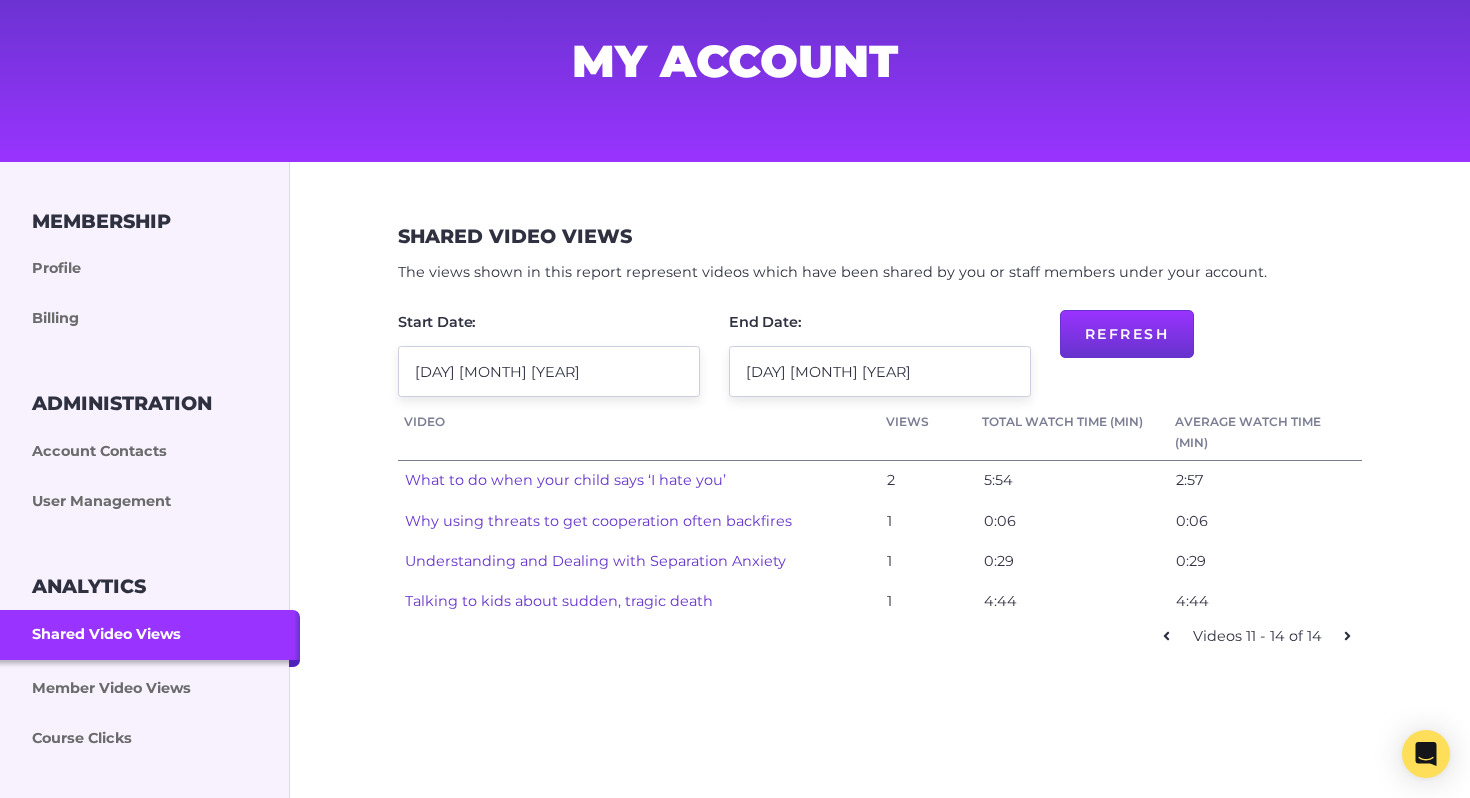 scroll, scrollTop: 135, scrollLeft: 0, axis: vertical 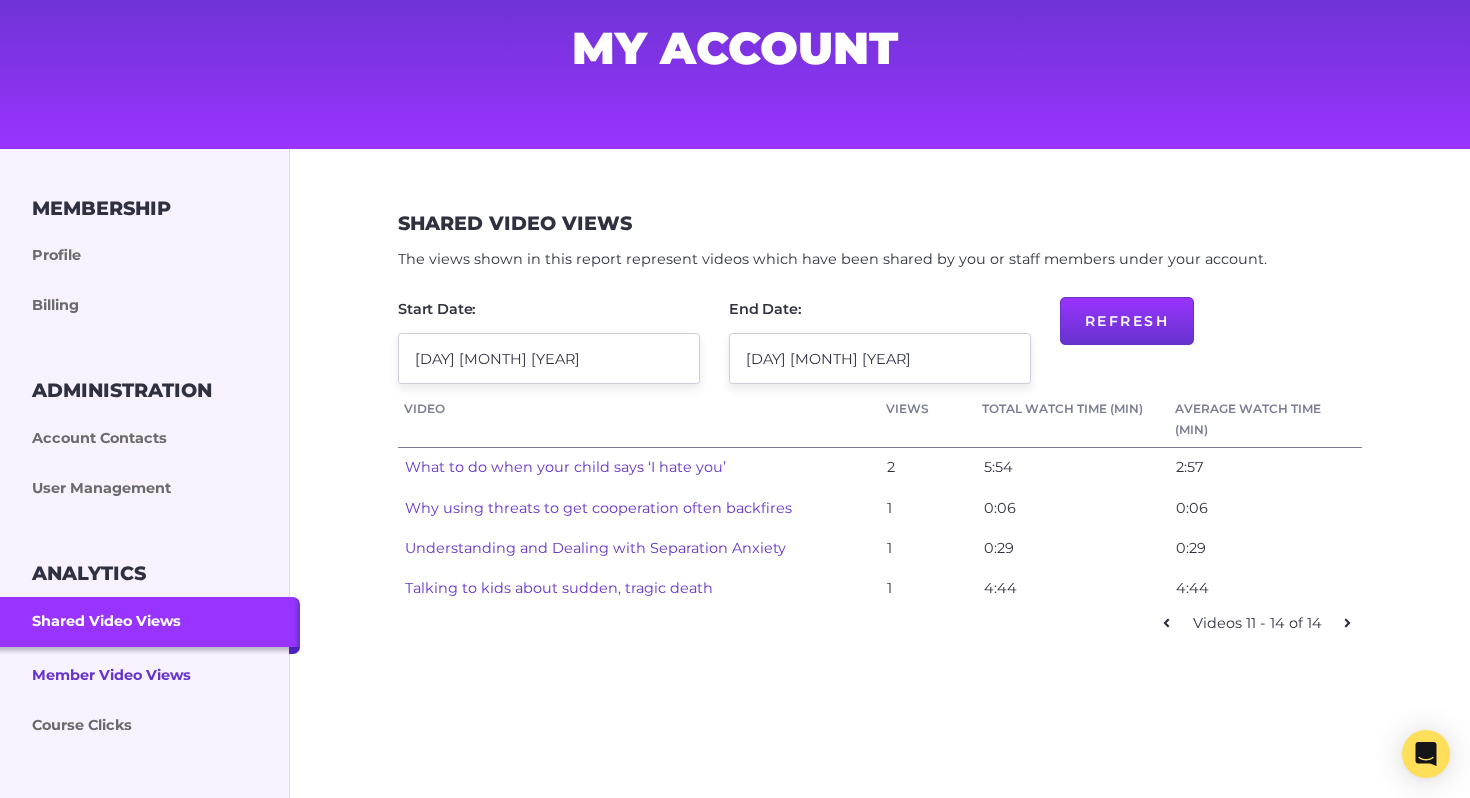 click on "Member Video Views" at bounding box center (150, 674) 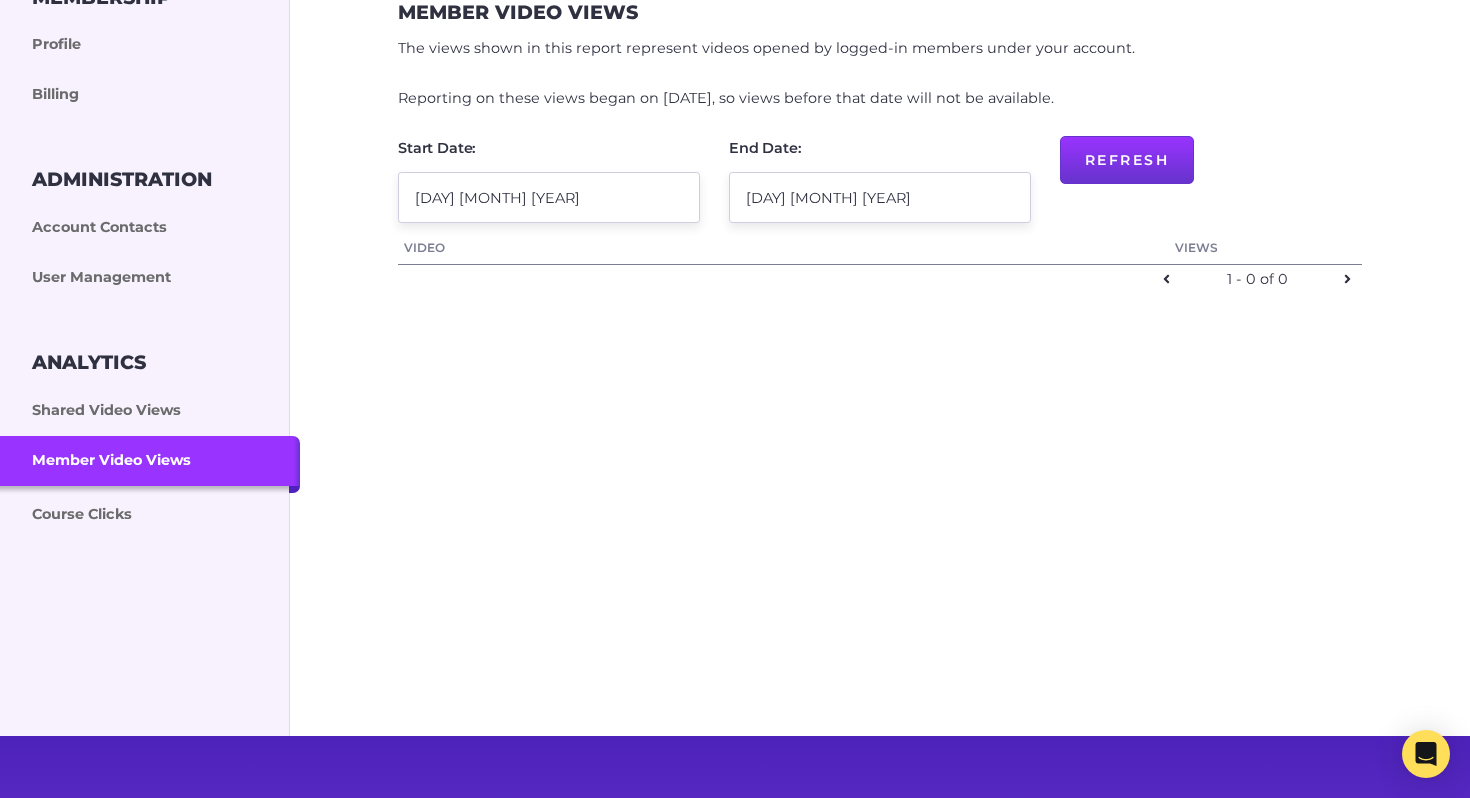 scroll, scrollTop: 86, scrollLeft: 0, axis: vertical 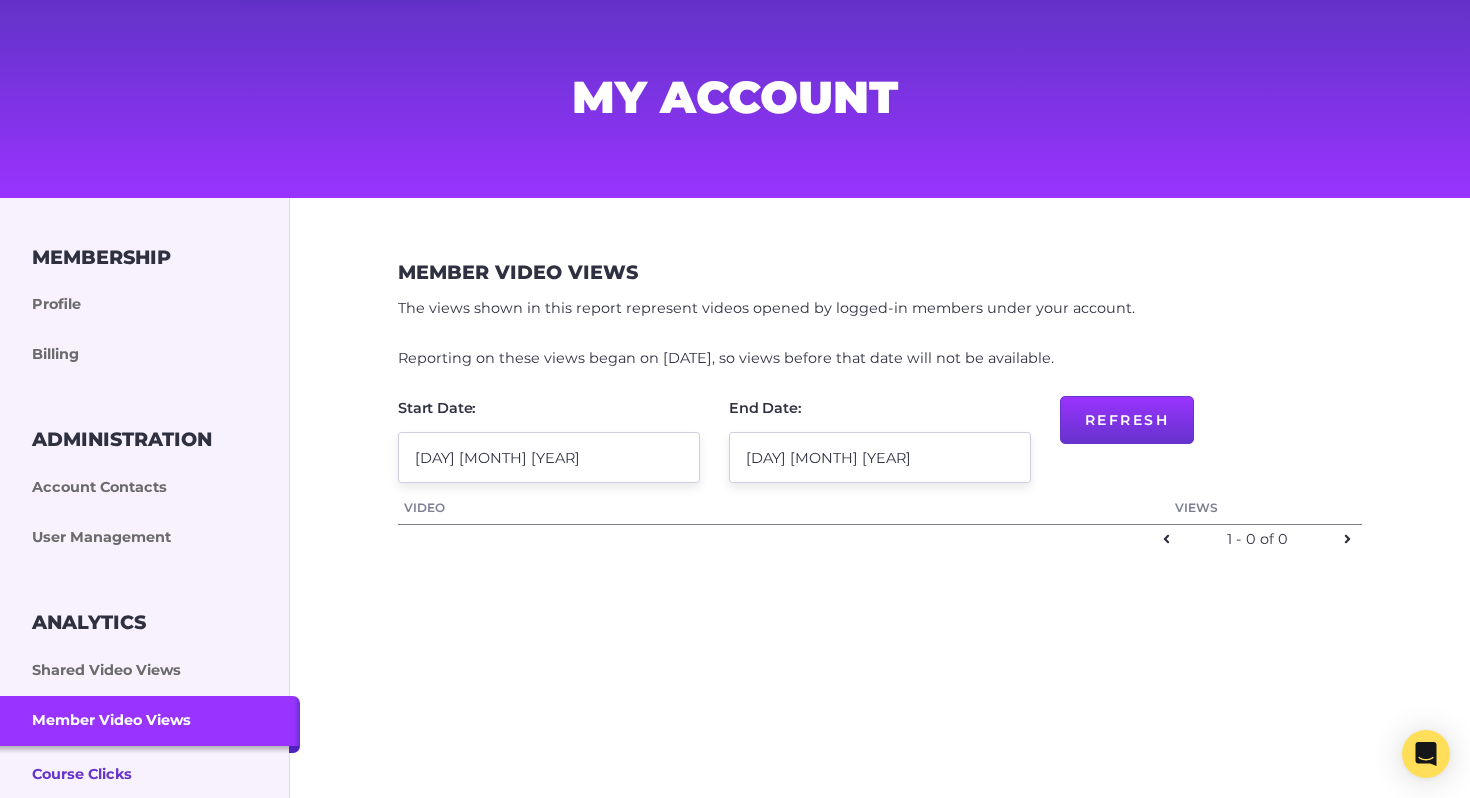 click on "Course Clicks" at bounding box center [150, 773] 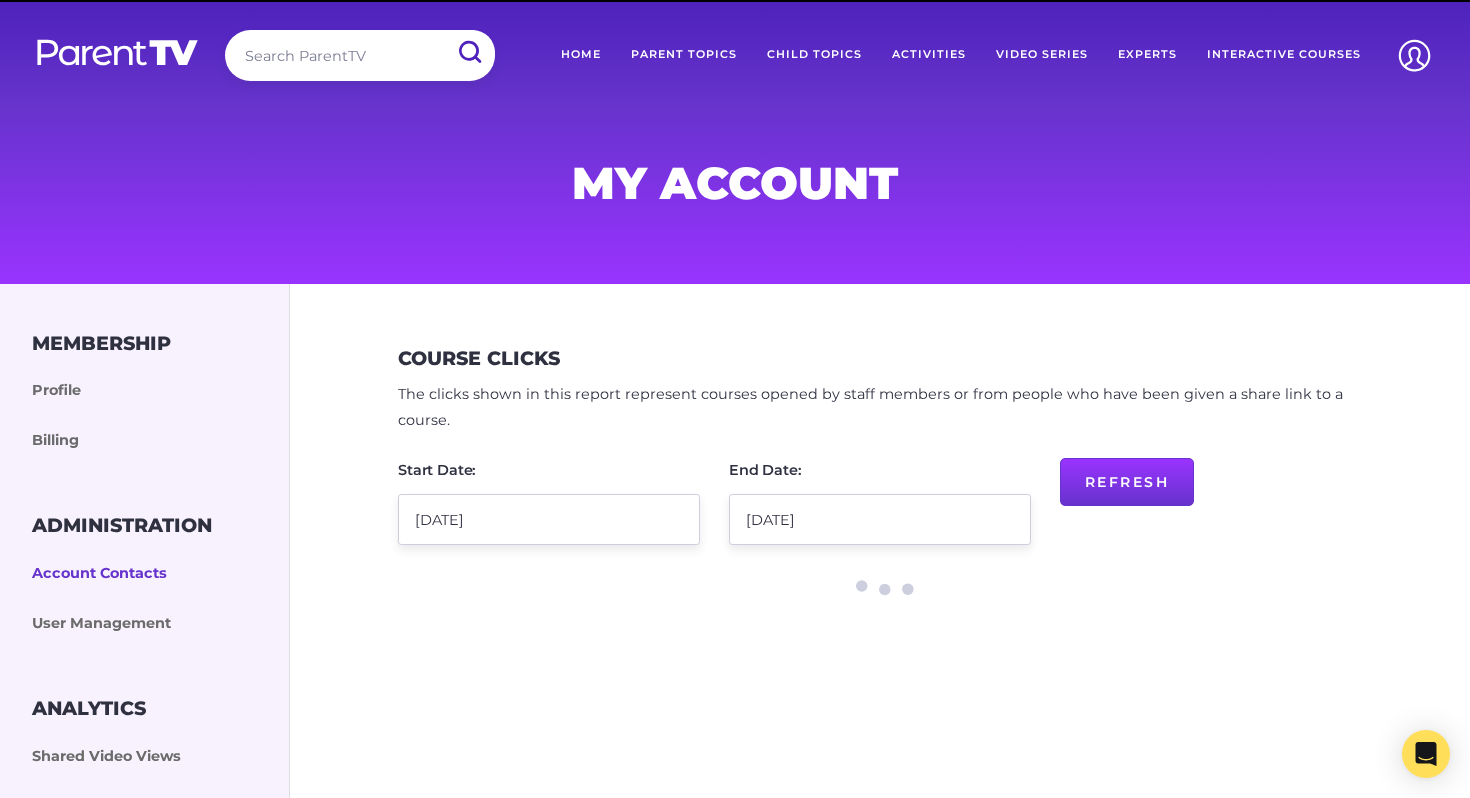 scroll, scrollTop: 0, scrollLeft: 0, axis: both 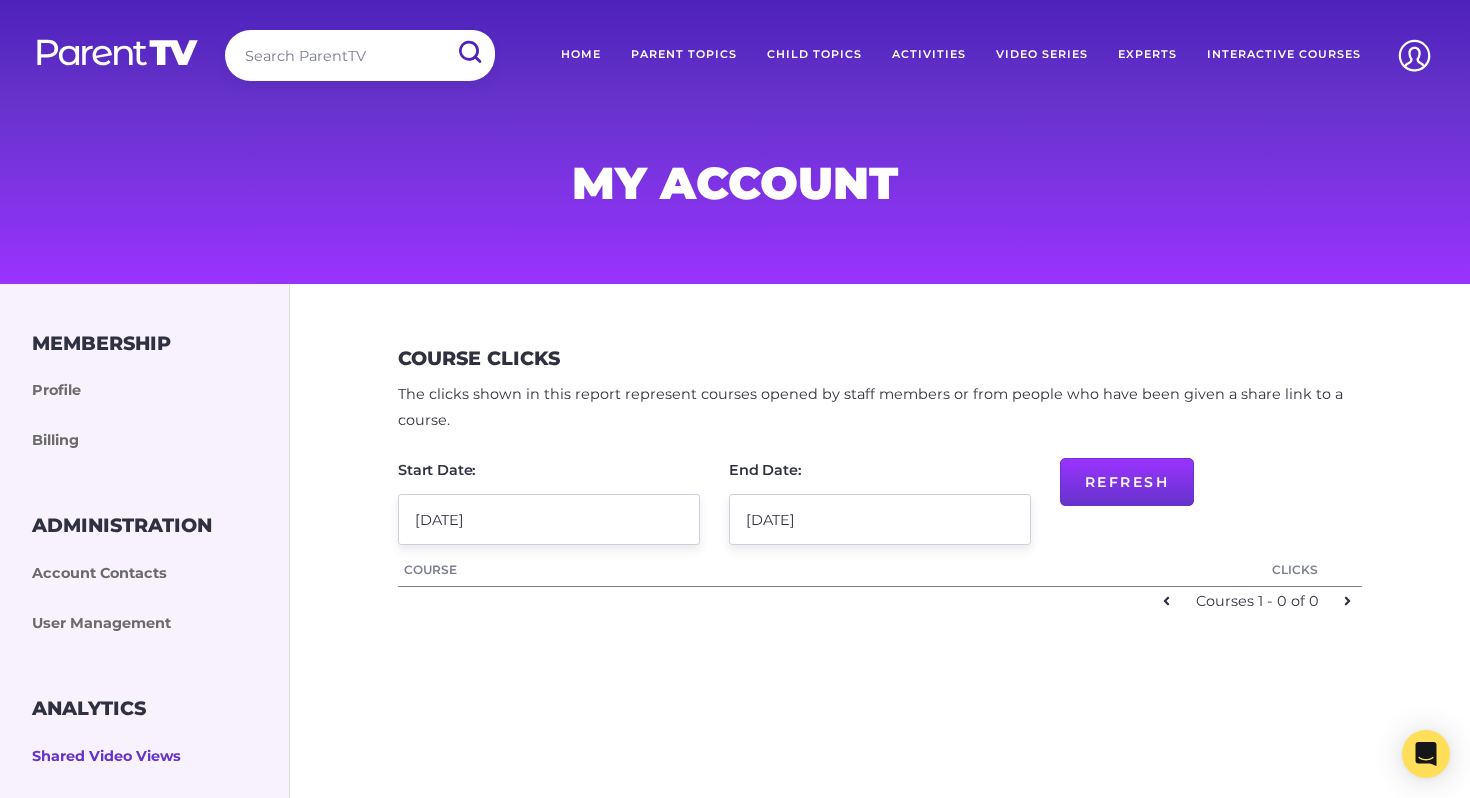 click on "Shared Video Views" at bounding box center (150, 757) 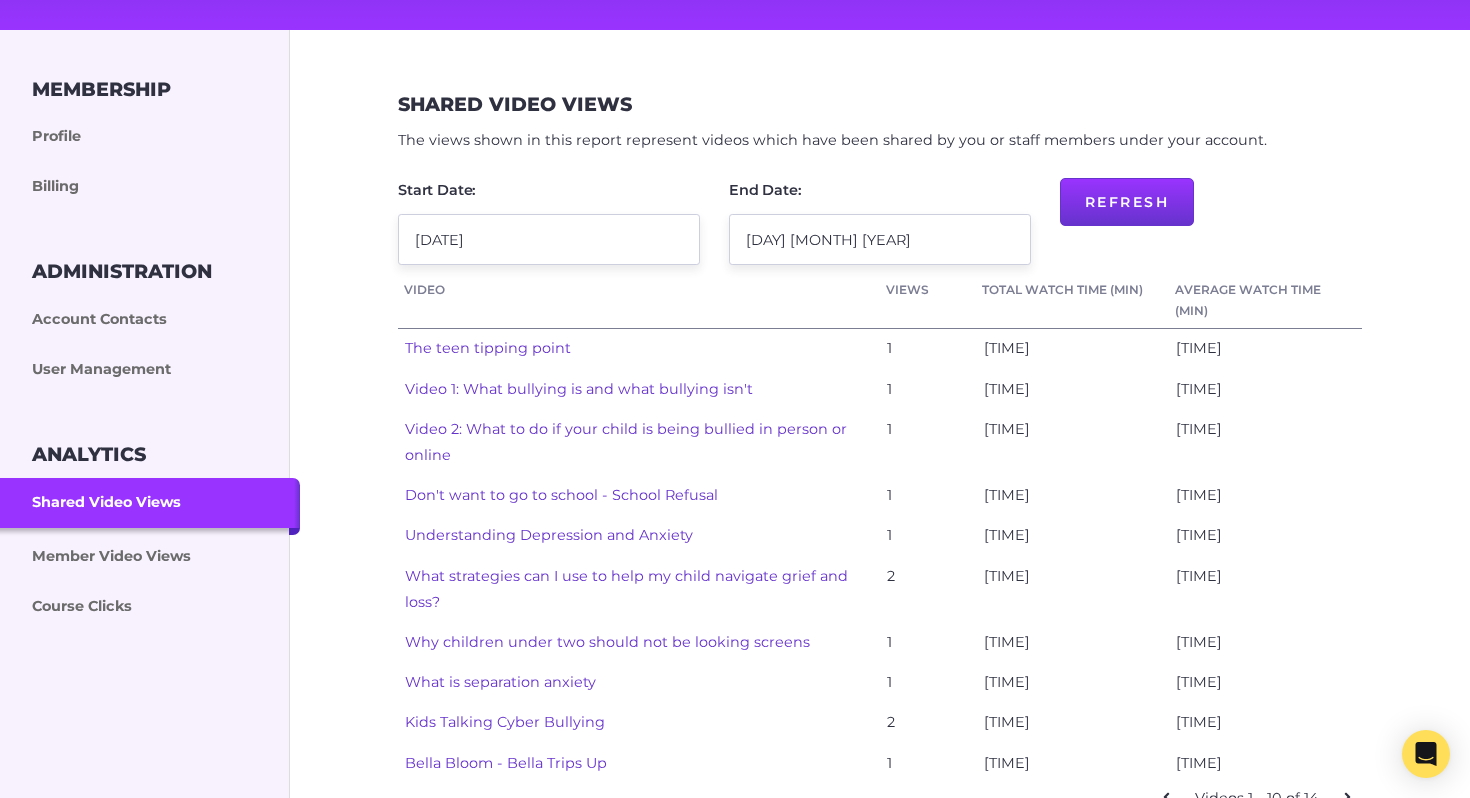 scroll, scrollTop: 368, scrollLeft: 0, axis: vertical 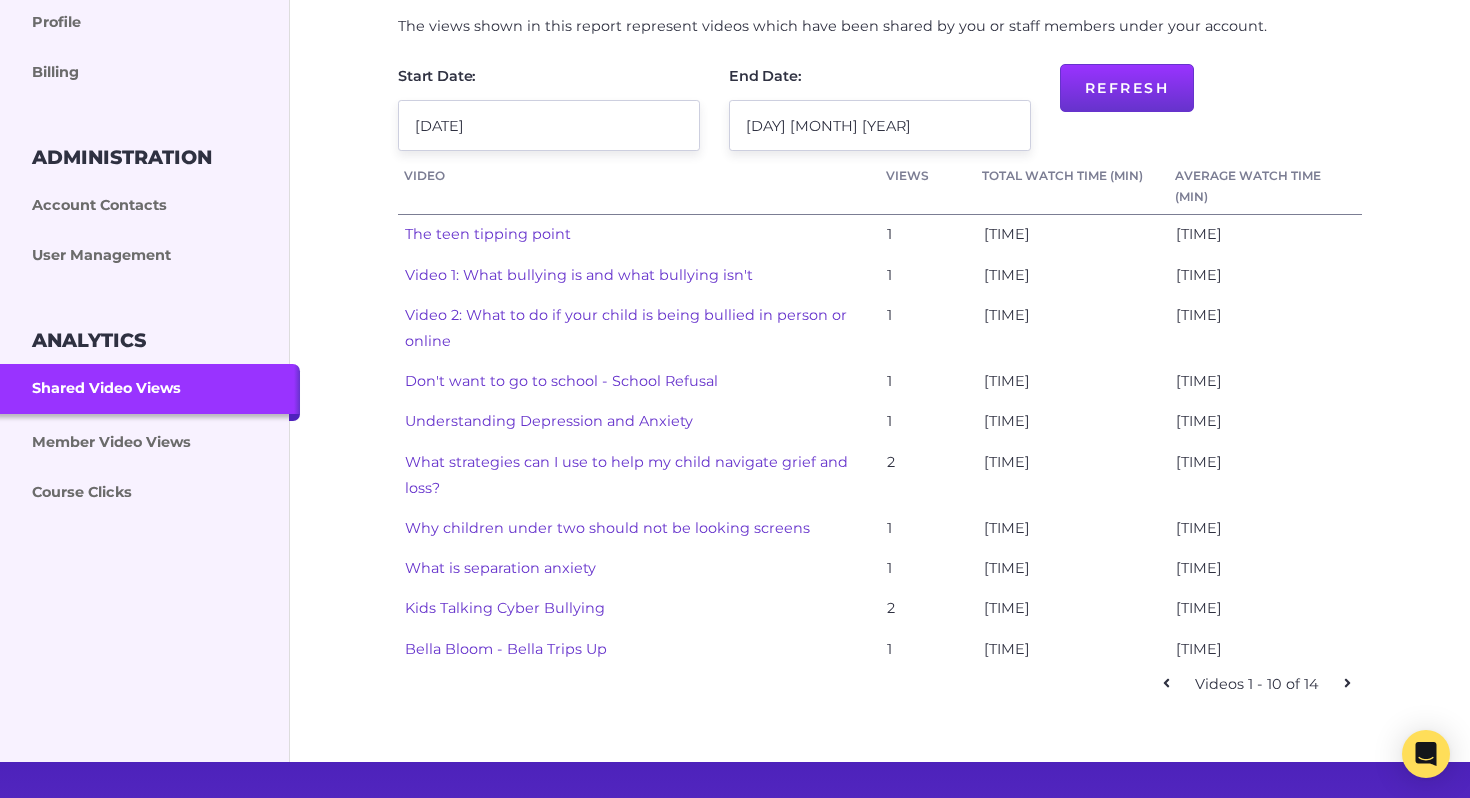 click at bounding box center (1347, 684) 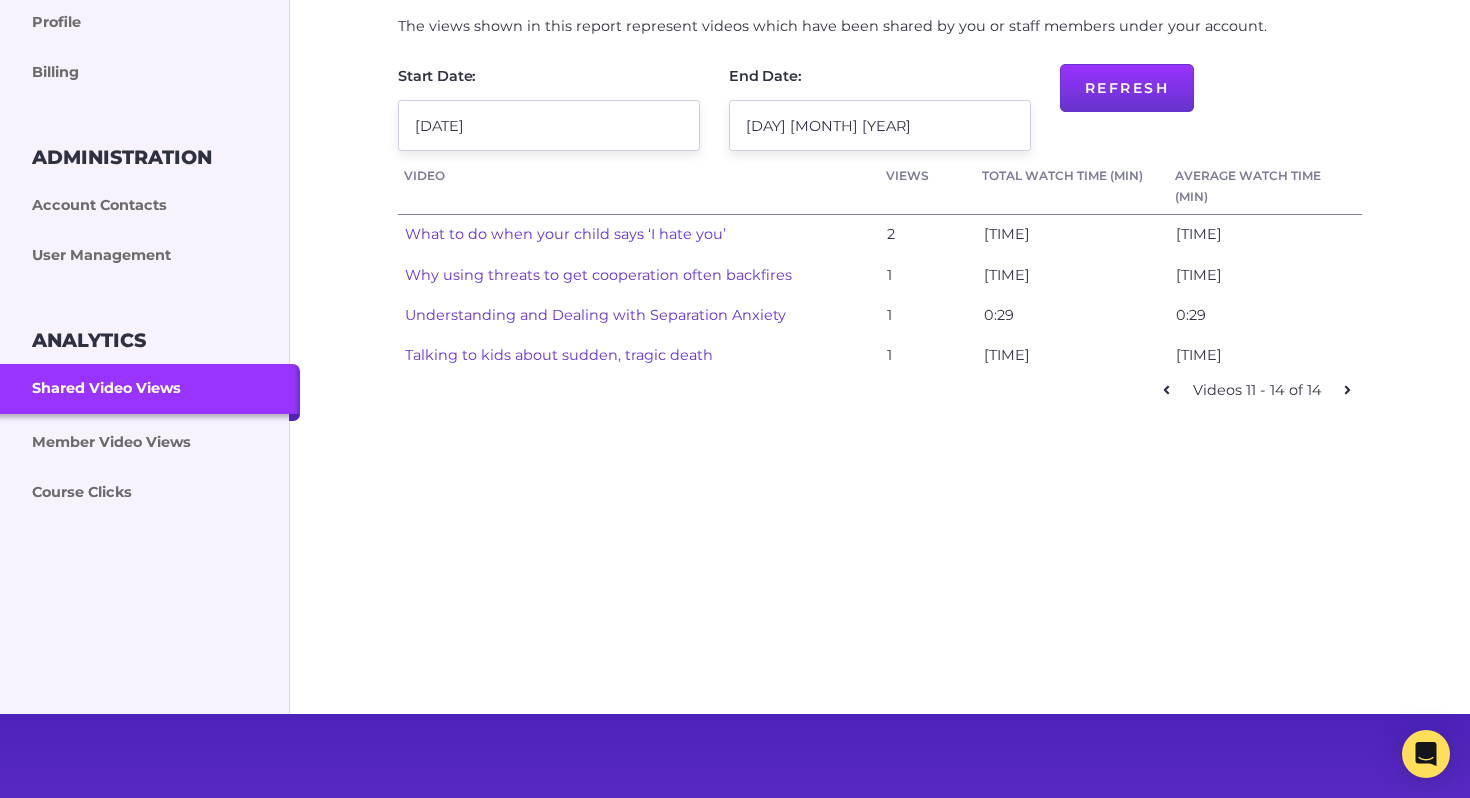 click on "What to do when your child says ‘I hate you’" at bounding box center [565, 234] 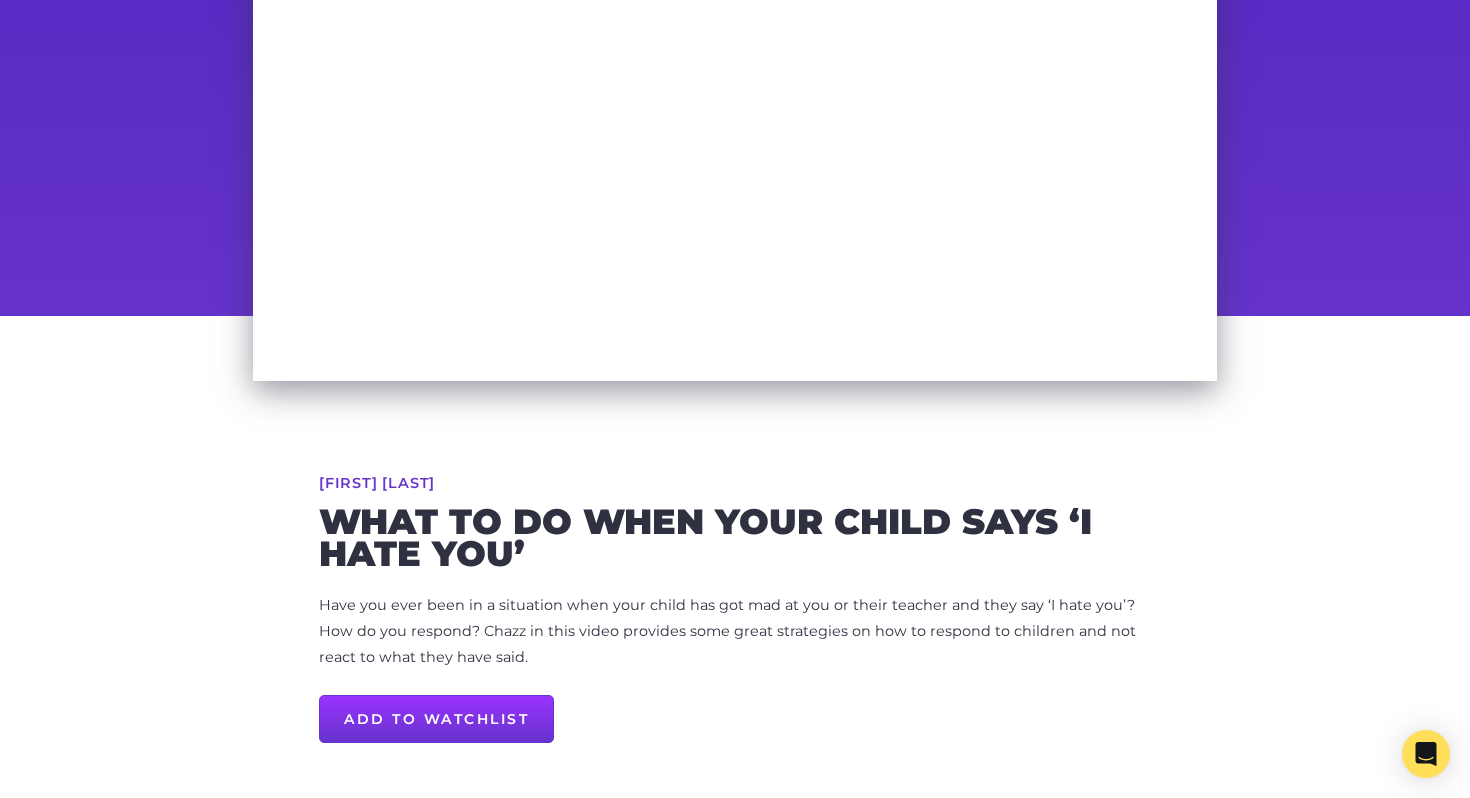 scroll, scrollTop: 87, scrollLeft: 0, axis: vertical 